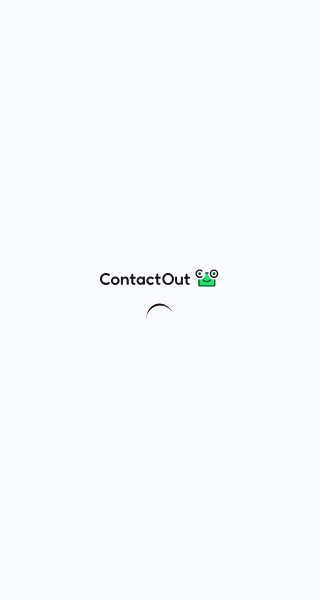 scroll, scrollTop: 0, scrollLeft: 0, axis: both 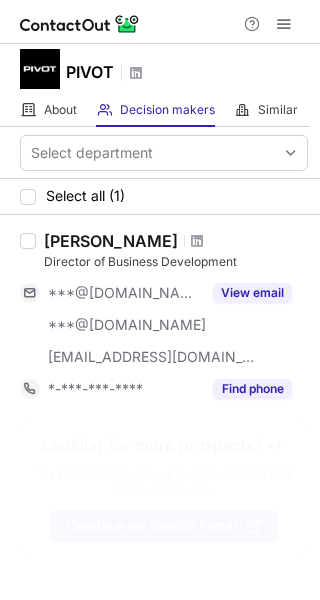 click on "Director of Business Development" at bounding box center [176, 262] 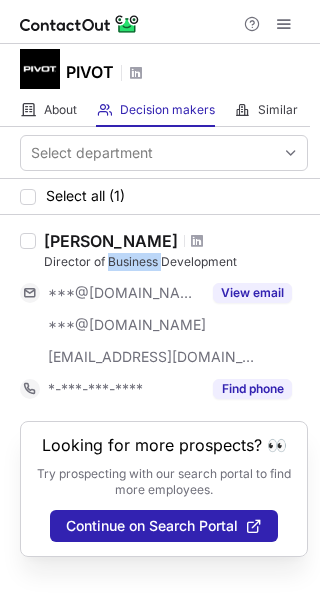 click on "Director of Business Development" at bounding box center [176, 262] 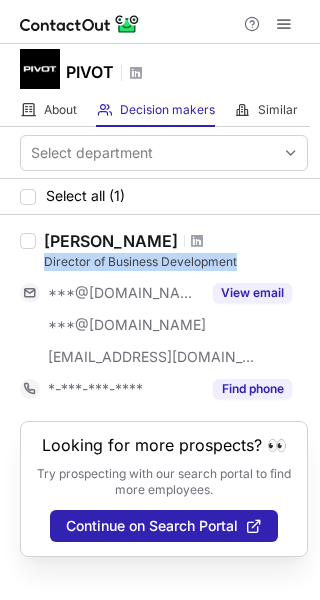 click on "Director of Business Development" at bounding box center (176, 262) 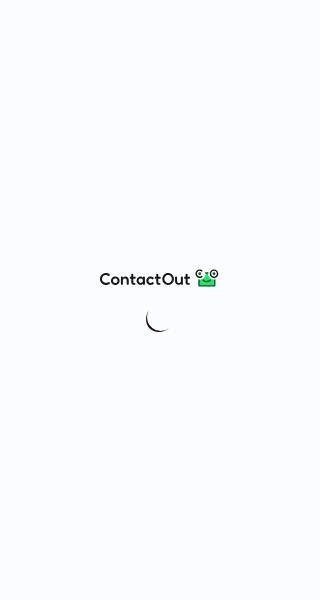 scroll, scrollTop: 0, scrollLeft: 0, axis: both 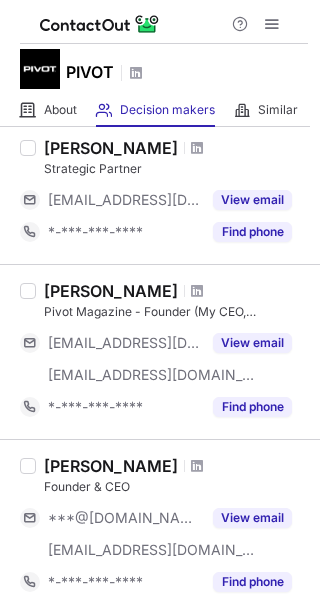 click on "[PERSON_NAME] Strategic Partner" at bounding box center [176, 158] 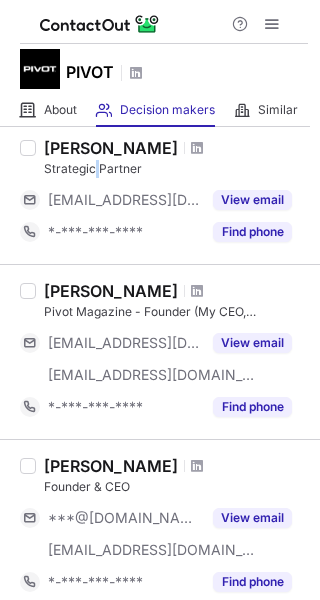 click on "[PERSON_NAME] Strategic Partner" at bounding box center (176, 158) 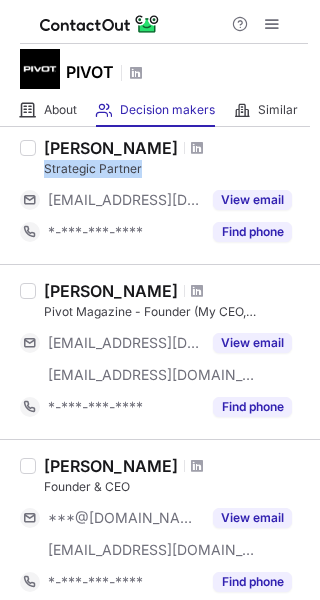 click on "[PERSON_NAME] Strategic Partner" at bounding box center (176, 158) 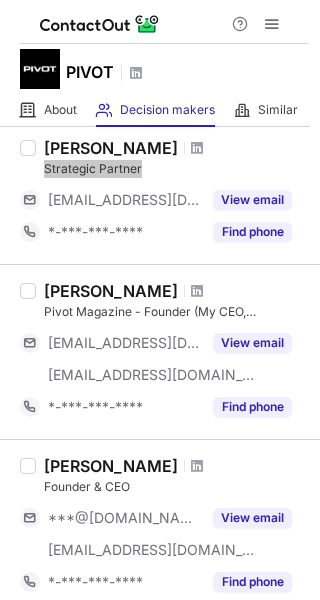 scroll, scrollTop: 0, scrollLeft: 0, axis: both 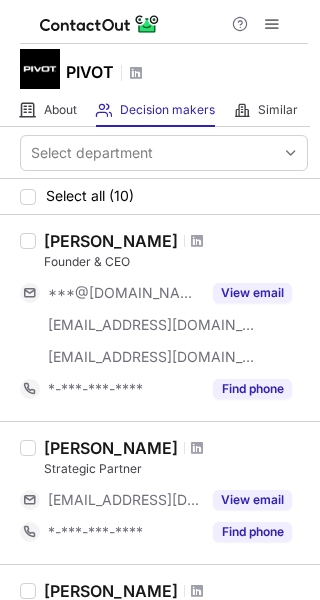 drag, startPoint x: 157, startPoint y: 239, endPoint x: 200, endPoint y: 238, distance: 43.011627 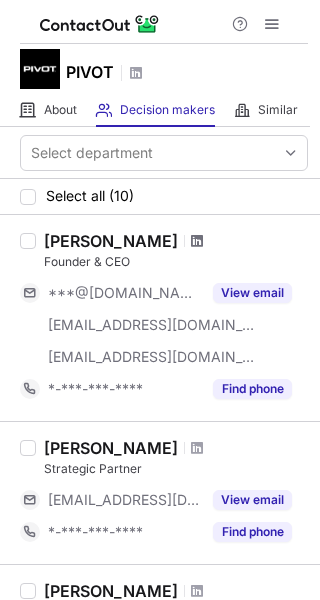 click at bounding box center [197, 241] 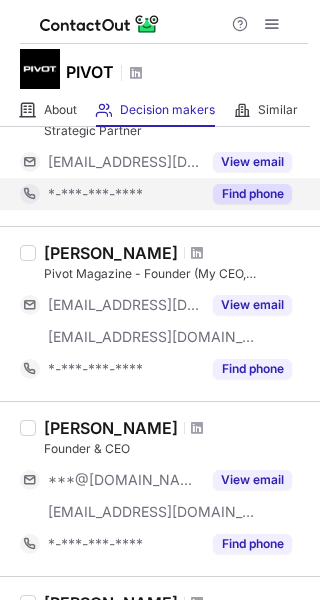 scroll, scrollTop: 399, scrollLeft: 0, axis: vertical 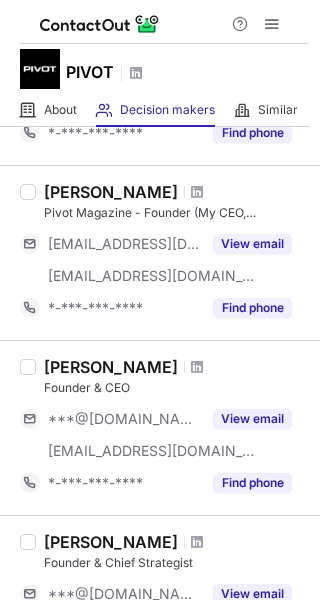 click on "Pivot Magazine - Founder (My CEO, [PERSON_NAME])" at bounding box center [176, 213] 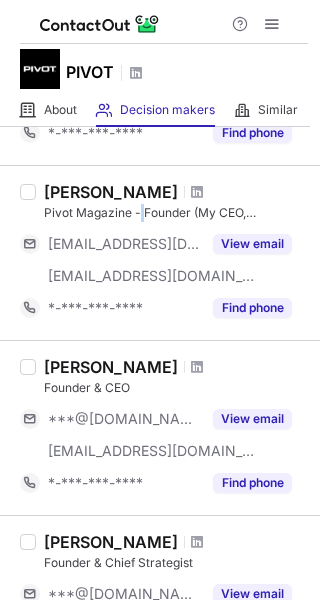click on "Pivot Magazine - Founder (My CEO, [PERSON_NAME])" at bounding box center [176, 213] 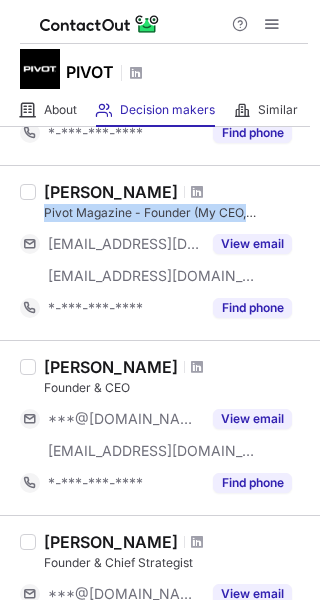 click on "Pivot Magazine - Founder (My CEO, [PERSON_NAME])" at bounding box center (176, 213) 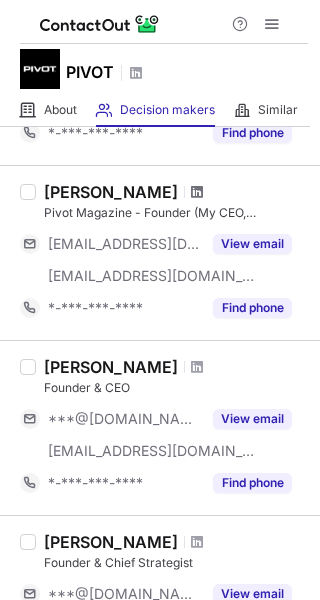 click at bounding box center [197, 192] 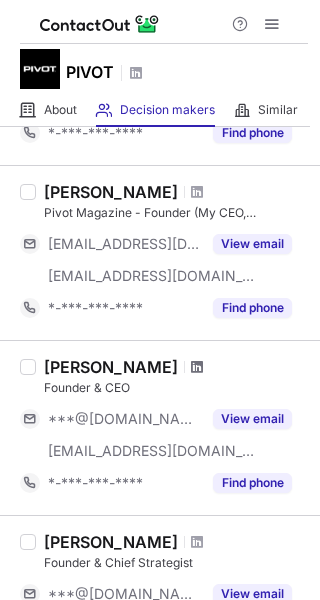 click at bounding box center (197, 367) 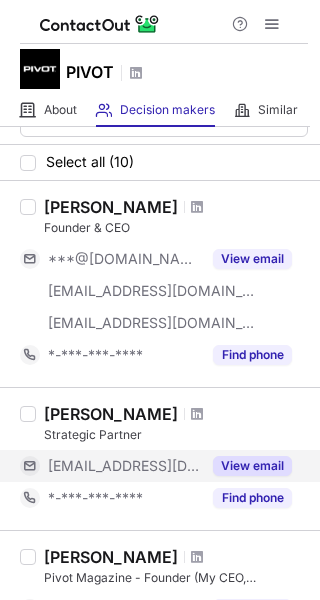 scroll, scrollTop: 0, scrollLeft: 0, axis: both 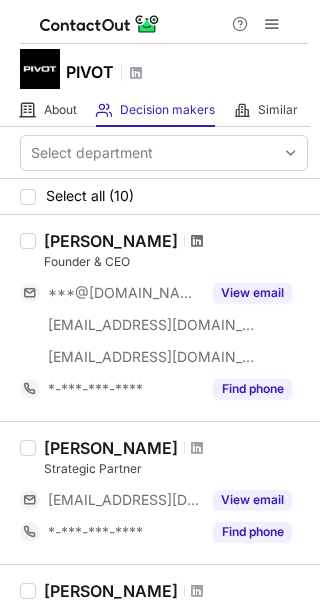 click at bounding box center (197, 241) 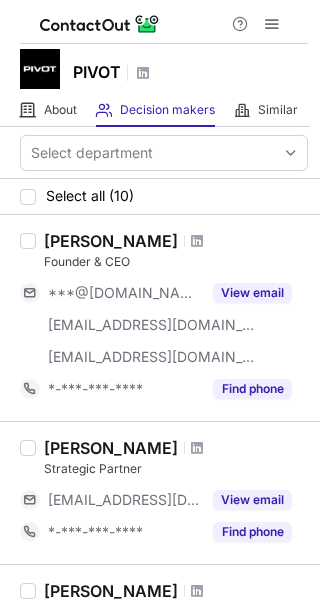 scroll, scrollTop: 0, scrollLeft: 0, axis: both 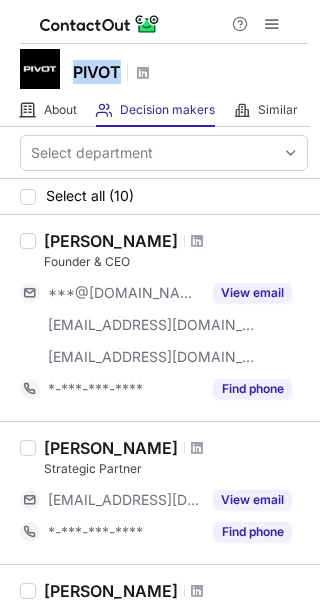 click on "PIVOT" at bounding box center [97, 72] 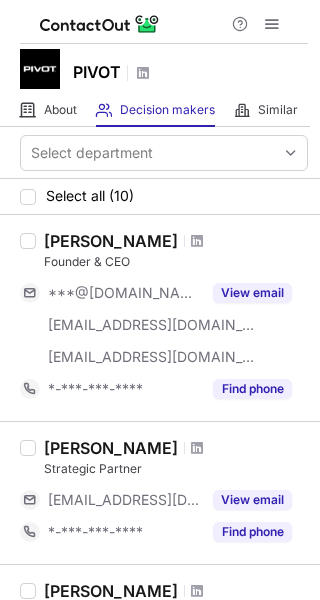 click on "[PERSON_NAME]" at bounding box center [111, 241] 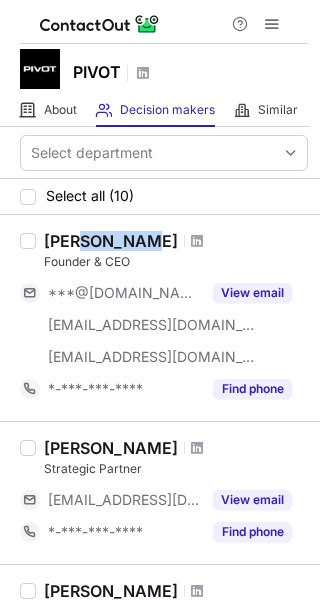 click on "[PERSON_NAME]" at bounding box center (111, 241) 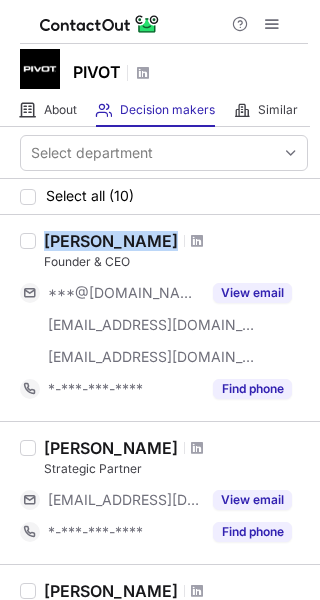 click on "[PERSON_NAME]" at bounding box center [111, 241] 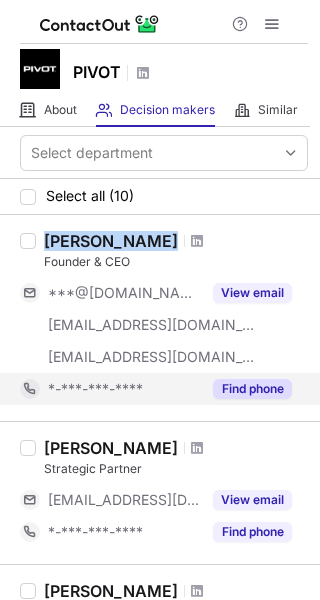click on "Find phone" at bounding box center (252, 389) 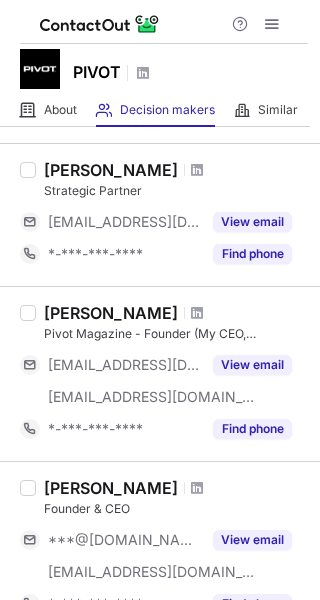 scroll, scrollTop: 300, scrollLeft: 0, axis: vertical 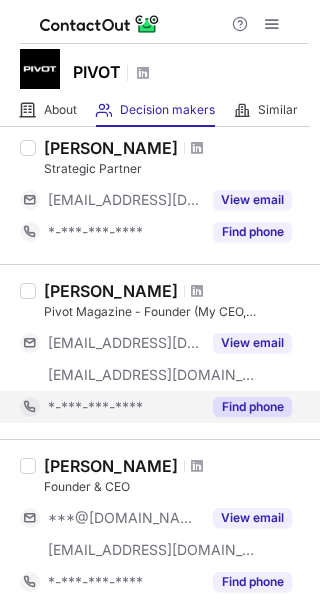 click on "Find phone" at bounding box center (252, 407) 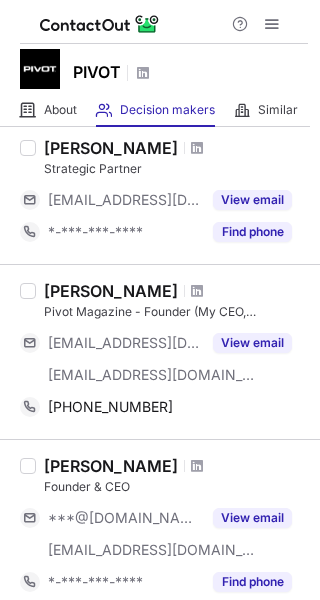 click on "[PERSON_NAME]" at bounding box center [111, 291] 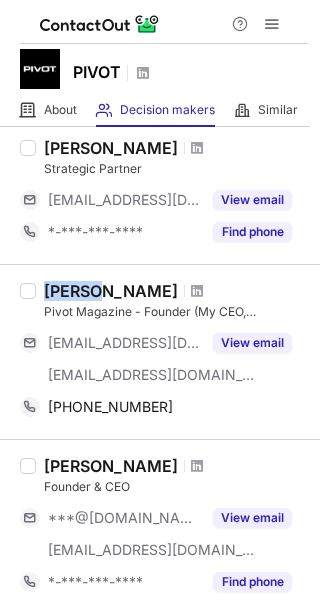 click on "[PERSON_NAME]" at bounding box center [111, 291] 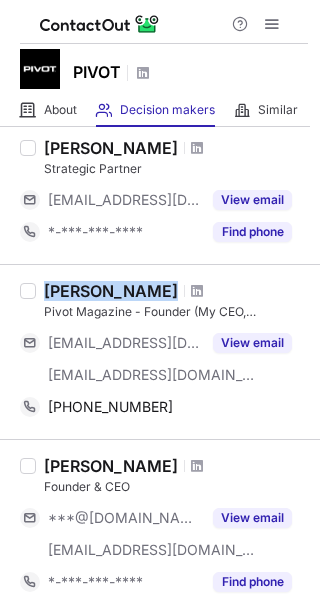 click on "[PERSON_NAME]" at bounding box center (111, 291) 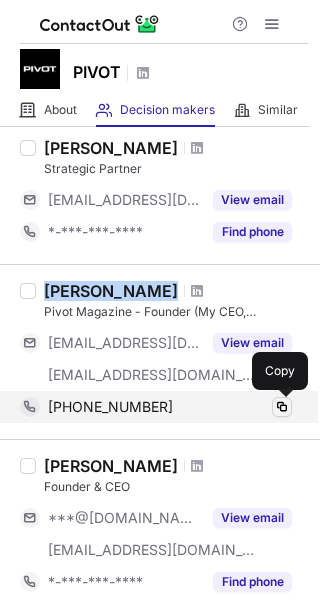 click at bounding box center (282, 407) 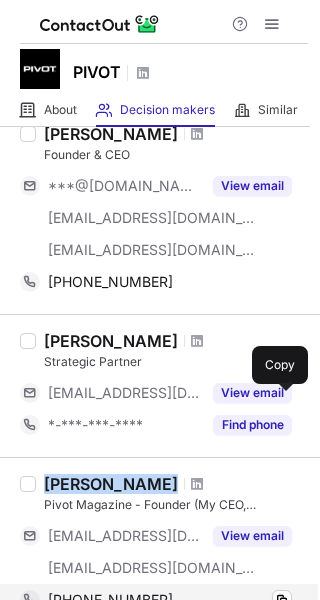 scroll, scrollTop: 100, scrollLeft: 0, axis: vertical 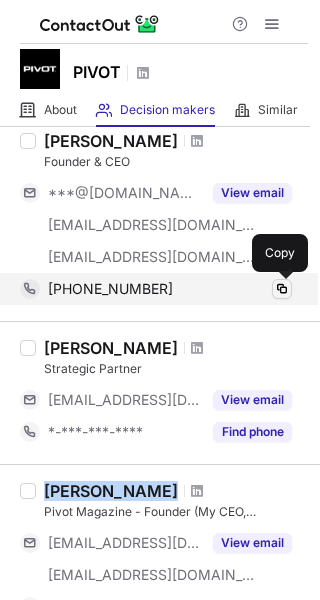 click at bounding box center [282, 289] 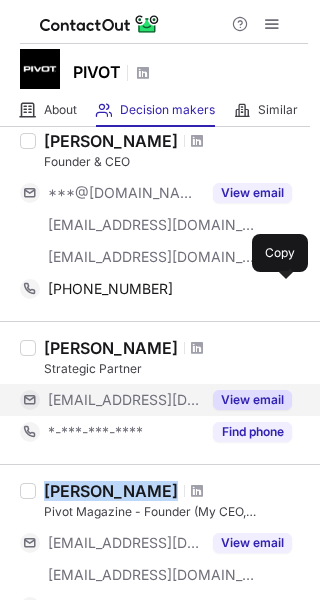 type 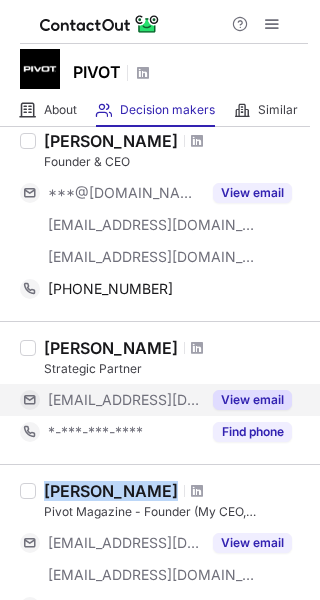 click on "View email" at bounding box center [252, 400] 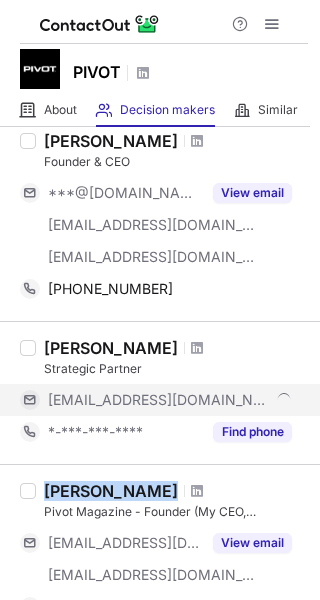 drag, startPoint x: 262, startPoint y: 399, endPoint x: 273, endPoint y: 350, distance: 50.219517 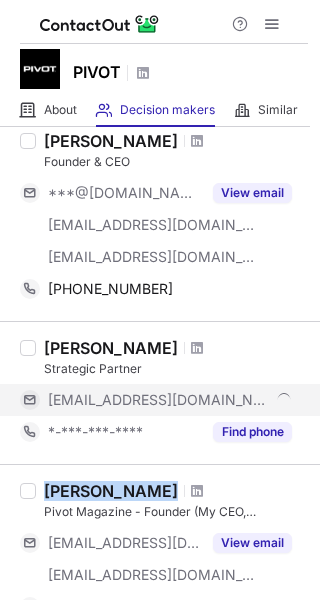 click on "[EMAIL_ADDRESS][DOMAIN_NAME]" at bounding box center [170, 400] 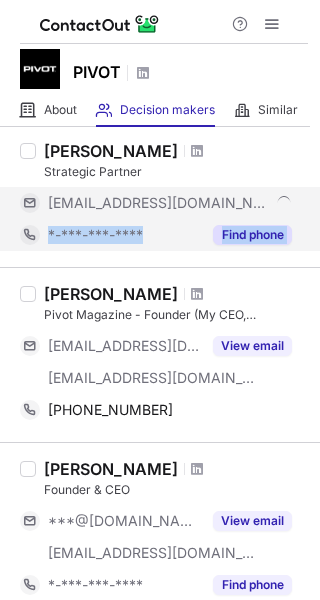 scroll, scrollTop: 300, scrollLeft: 0, axis: vertical 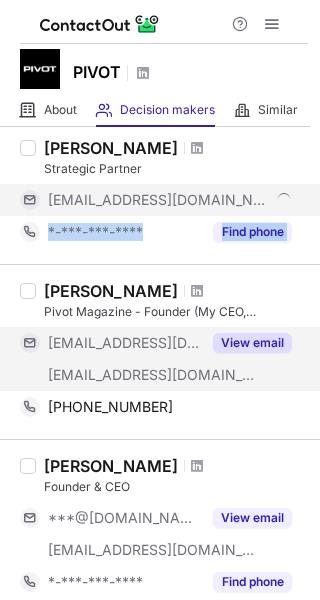 click on "View email" at bounding box center (252, 343) 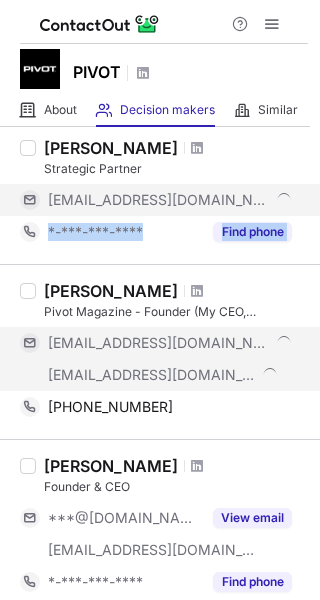 scroll, scrollTop: 100, scrollLeft: 0, axis: vertical 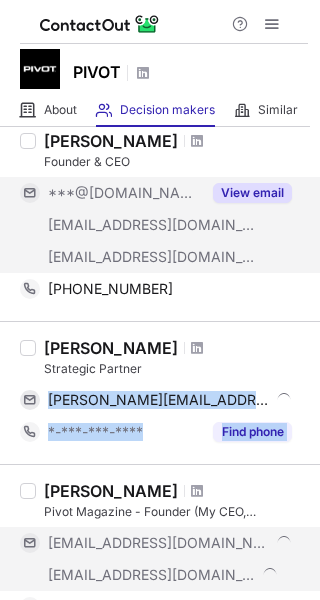 click on "View email" at bounding box center (252, 193) 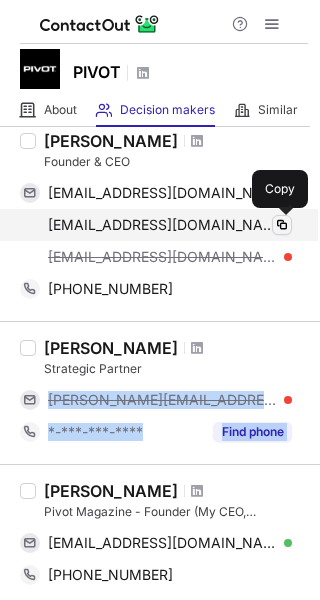 click at bounding box center (282, 225) 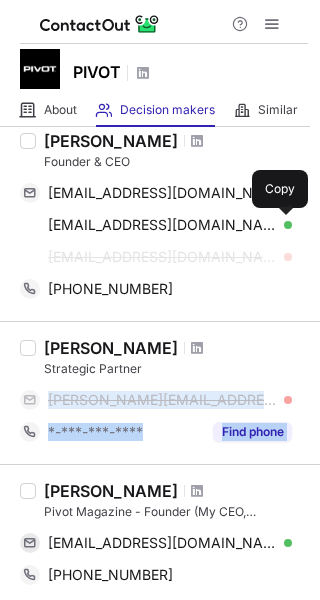 type 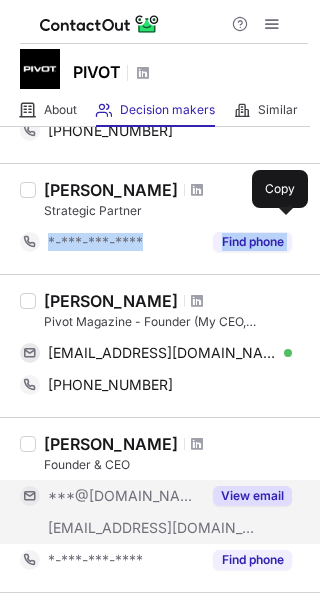 scroll, scrollTop: 199, scrollLeft: 0, axis: vertical 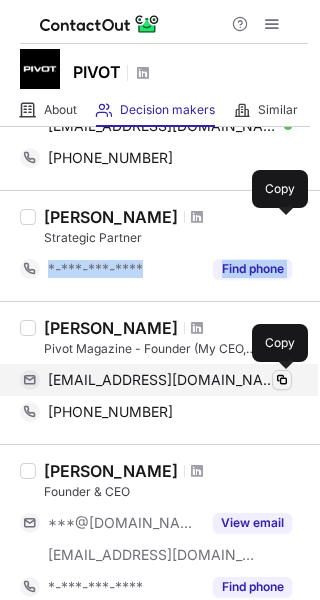 click at bounding box center (282, 380) 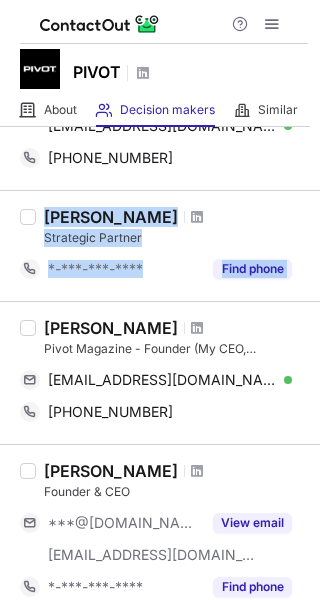 type 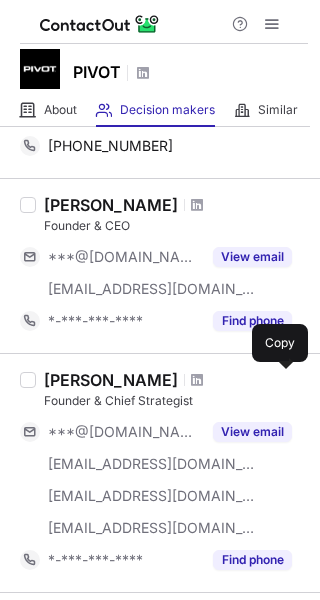 scroll, scrollTop: 500, scrollLeft: 0, axis: vertical 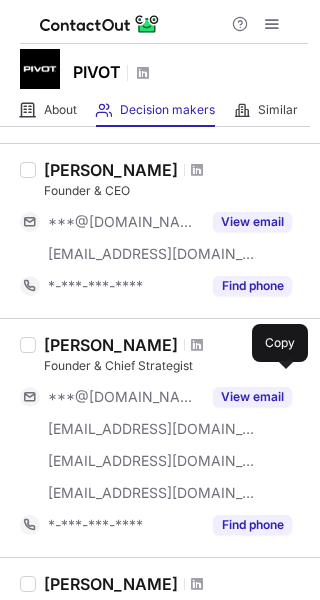 click at bounding box center [197, 170] 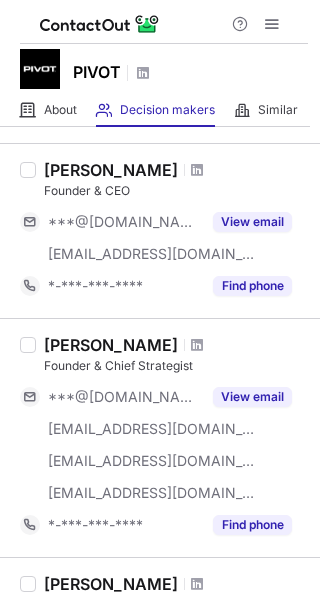 click at bounding box center [197, 170] 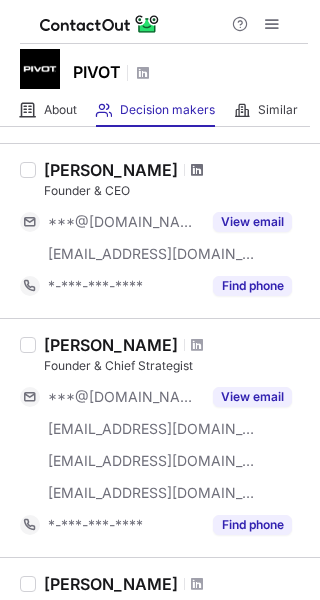 click at bounding box center (197, 170) 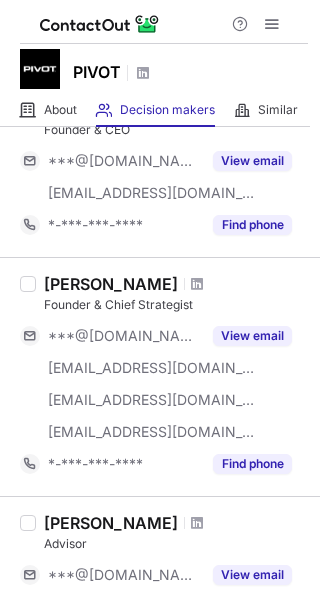 scroll, scrollTop: 600, scrollLeft: 0, axis: vertical 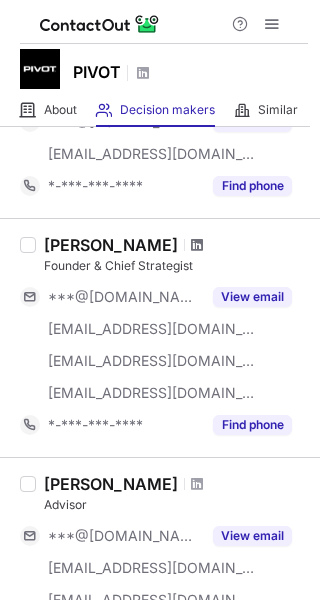 click at bounding box center [197, 245] 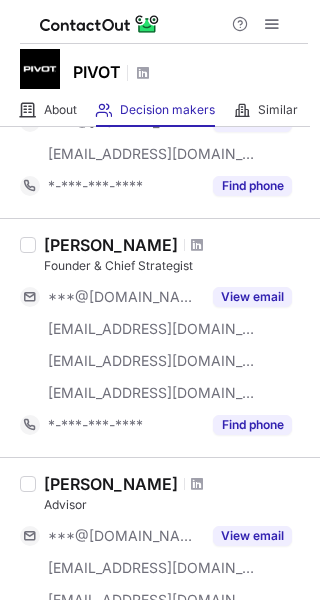 click at bounding box center (197, 245) 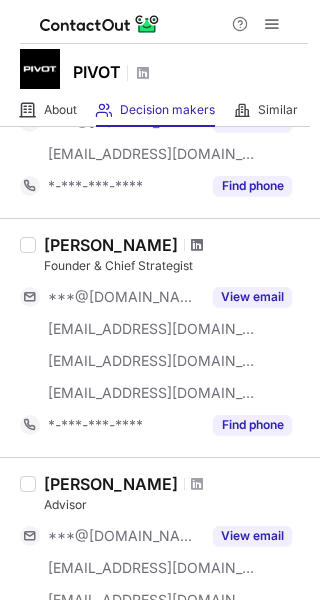 click at bounding box center (197, 245) 